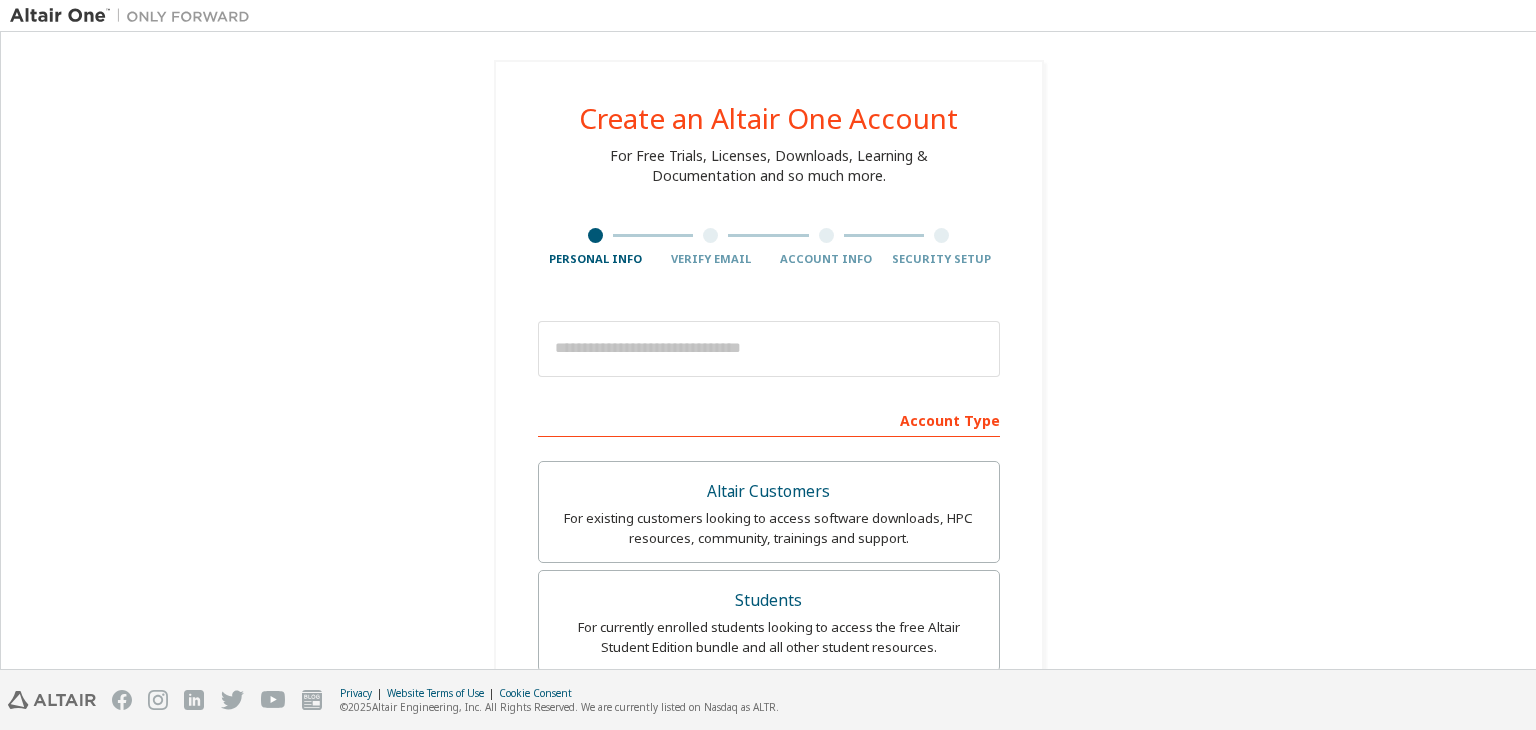 scroll, scrollTop: 0, scrollLeft: 0, axis: both 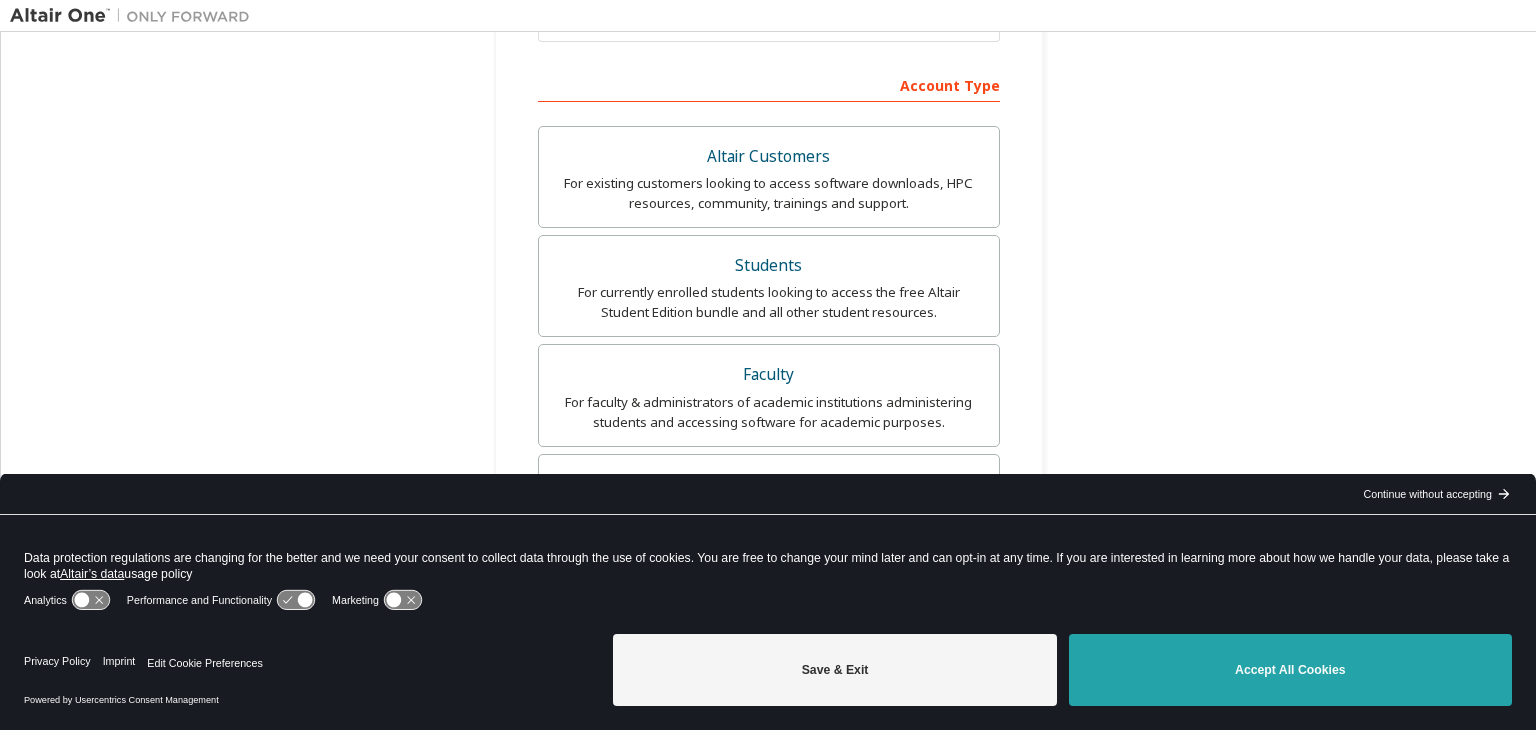 click on "Accept All Cookies" at bounding box center (1290, 670) 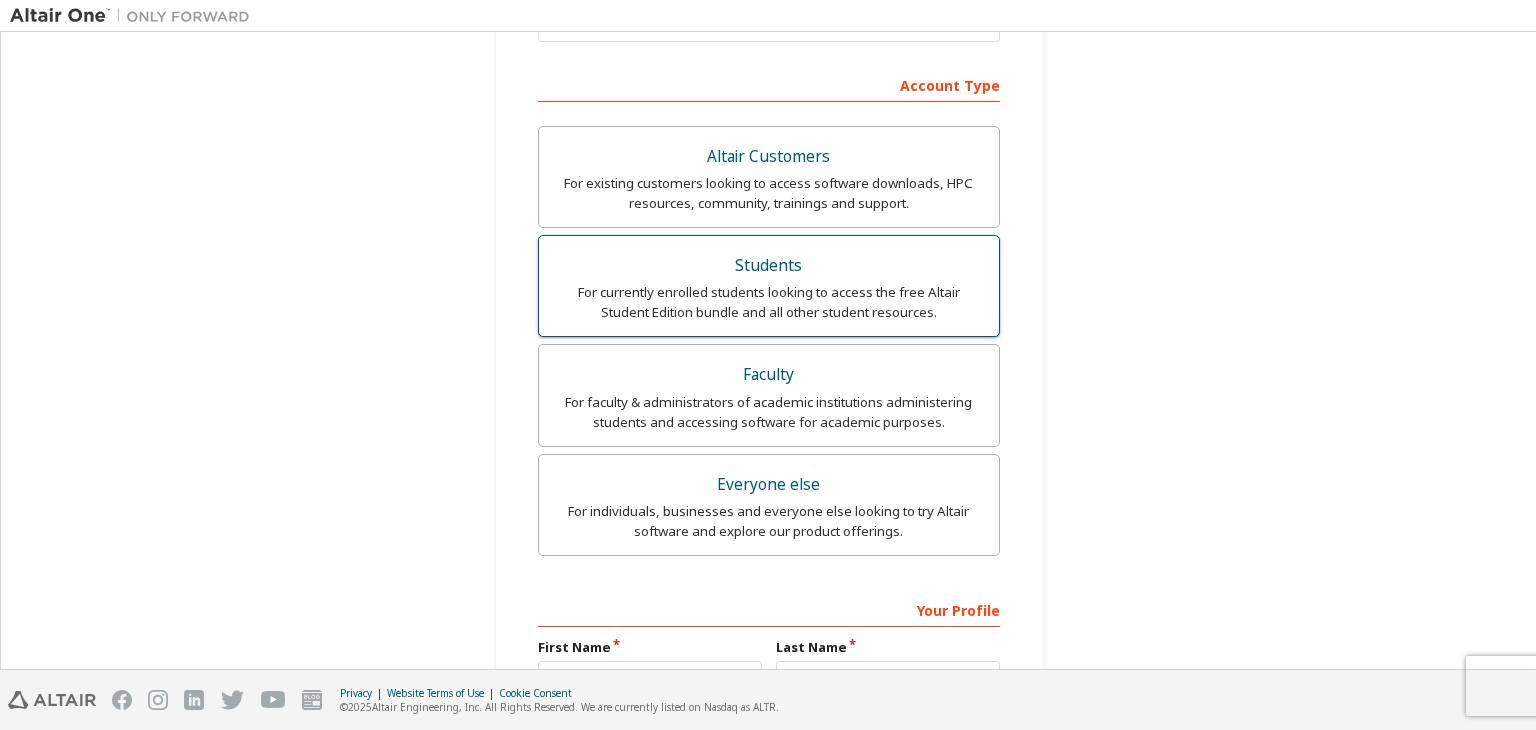 click on "For currently enrolled students looking to access the free Altair Student Edition bundle and all other student resources." at bounding box center (769, 302) 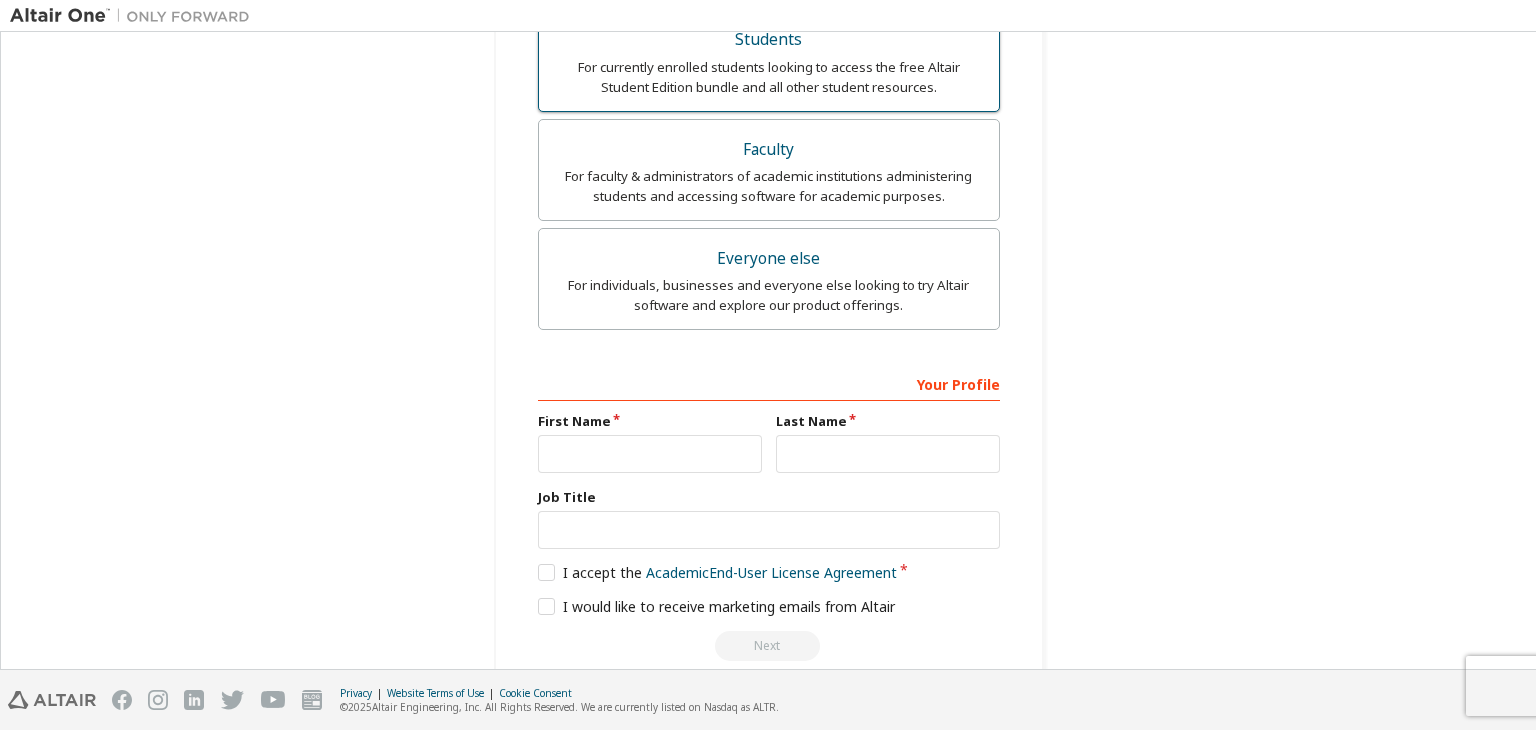 scroll, scrollTop: 668, scrollLeft: 0, axis: vertical 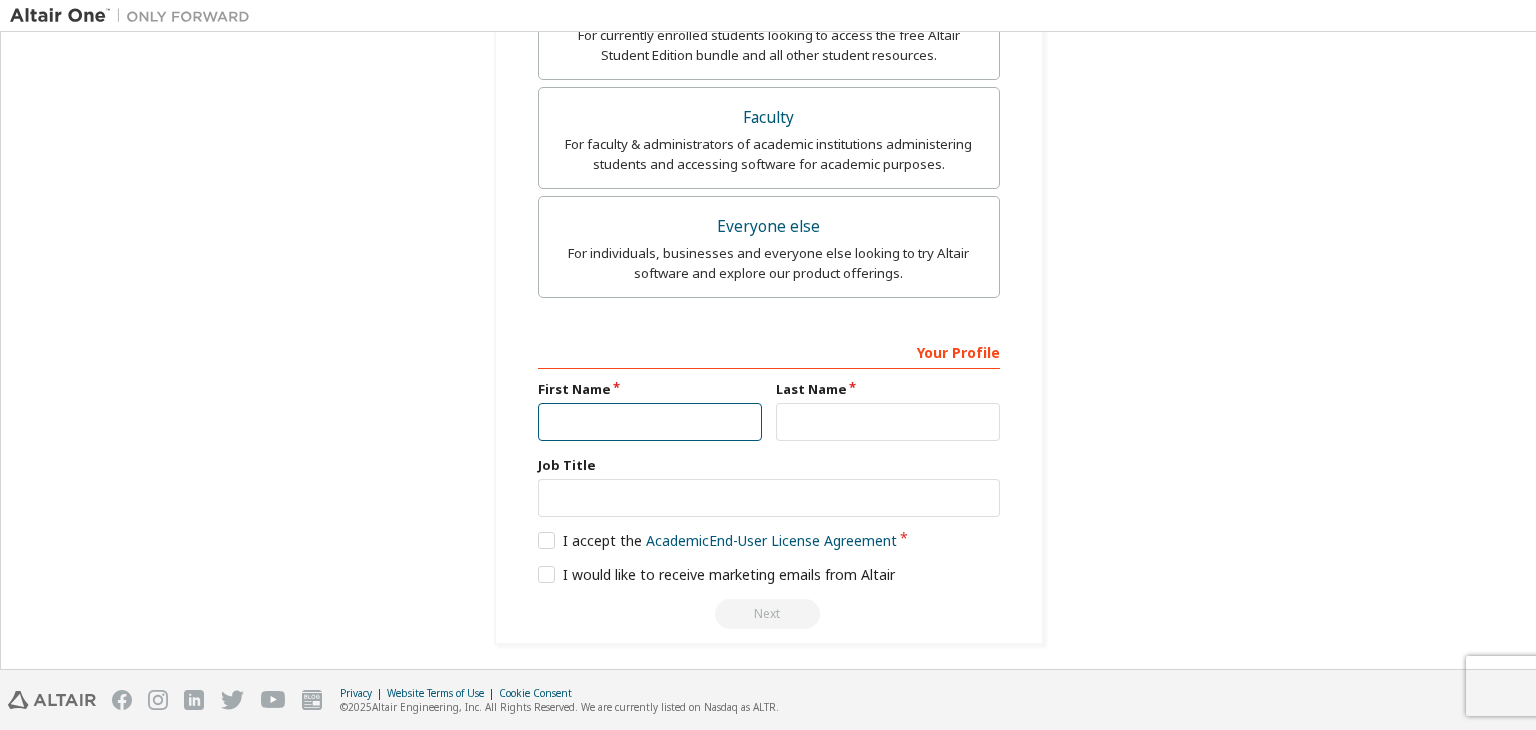 click at bounding box center (650, 422) 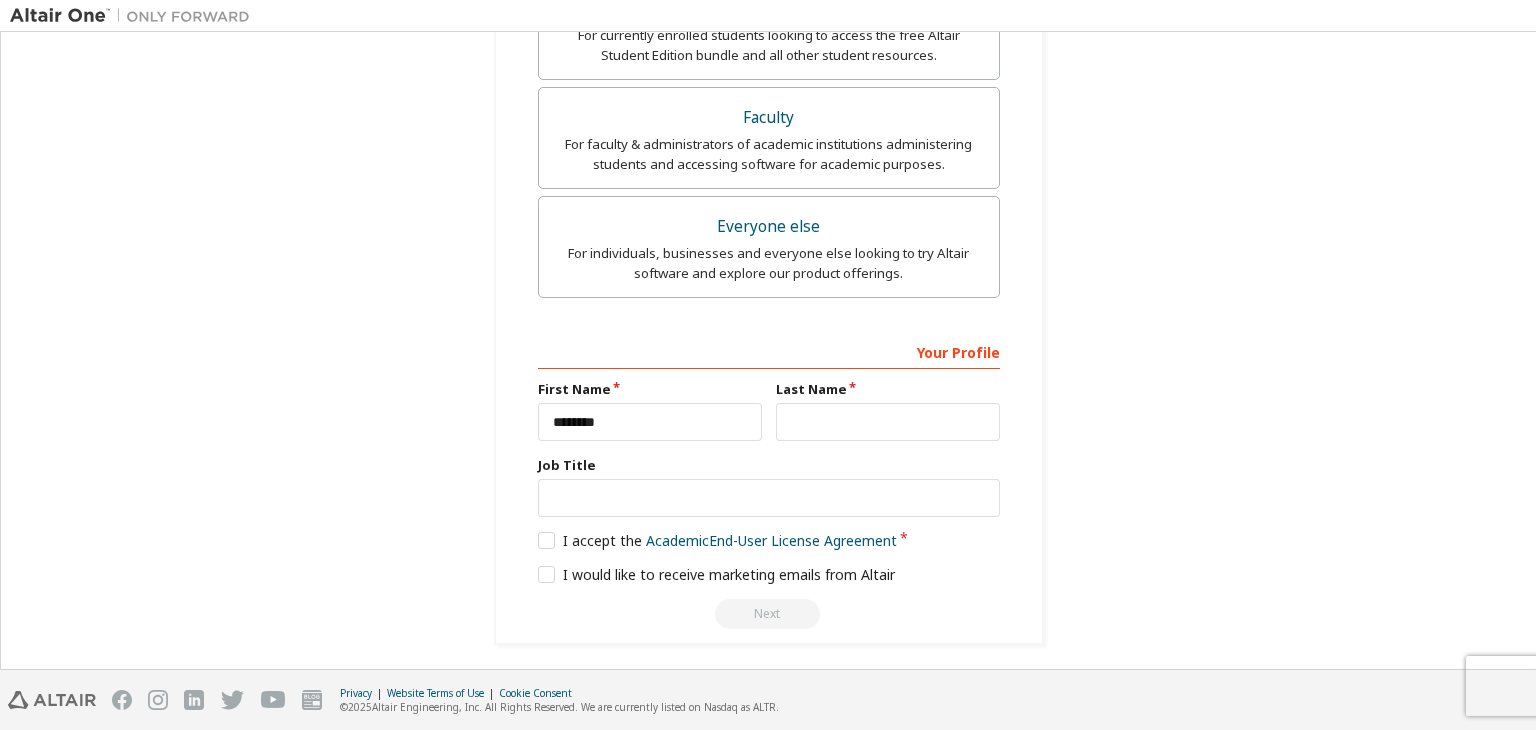 type on "**********" 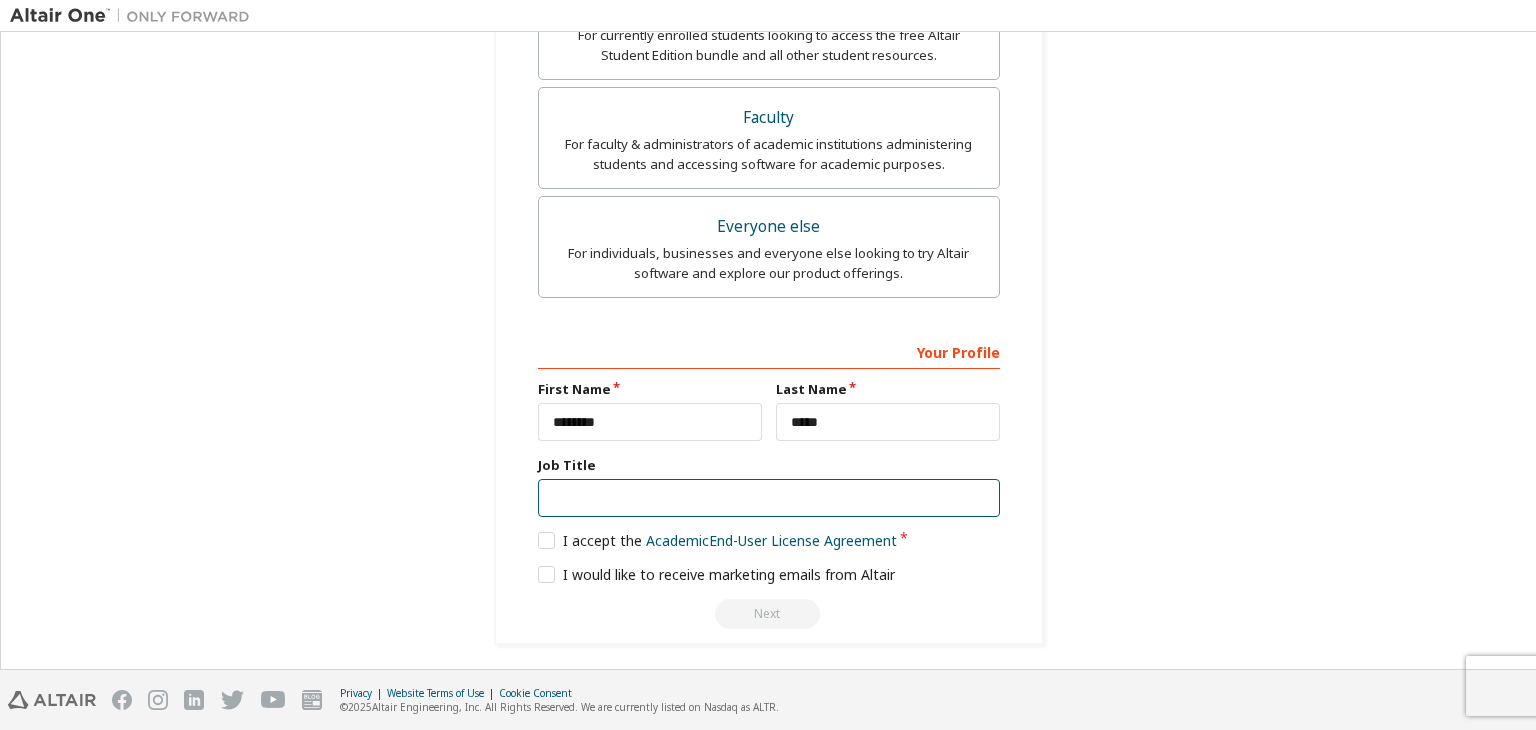 click at bounding box center [769, 498] 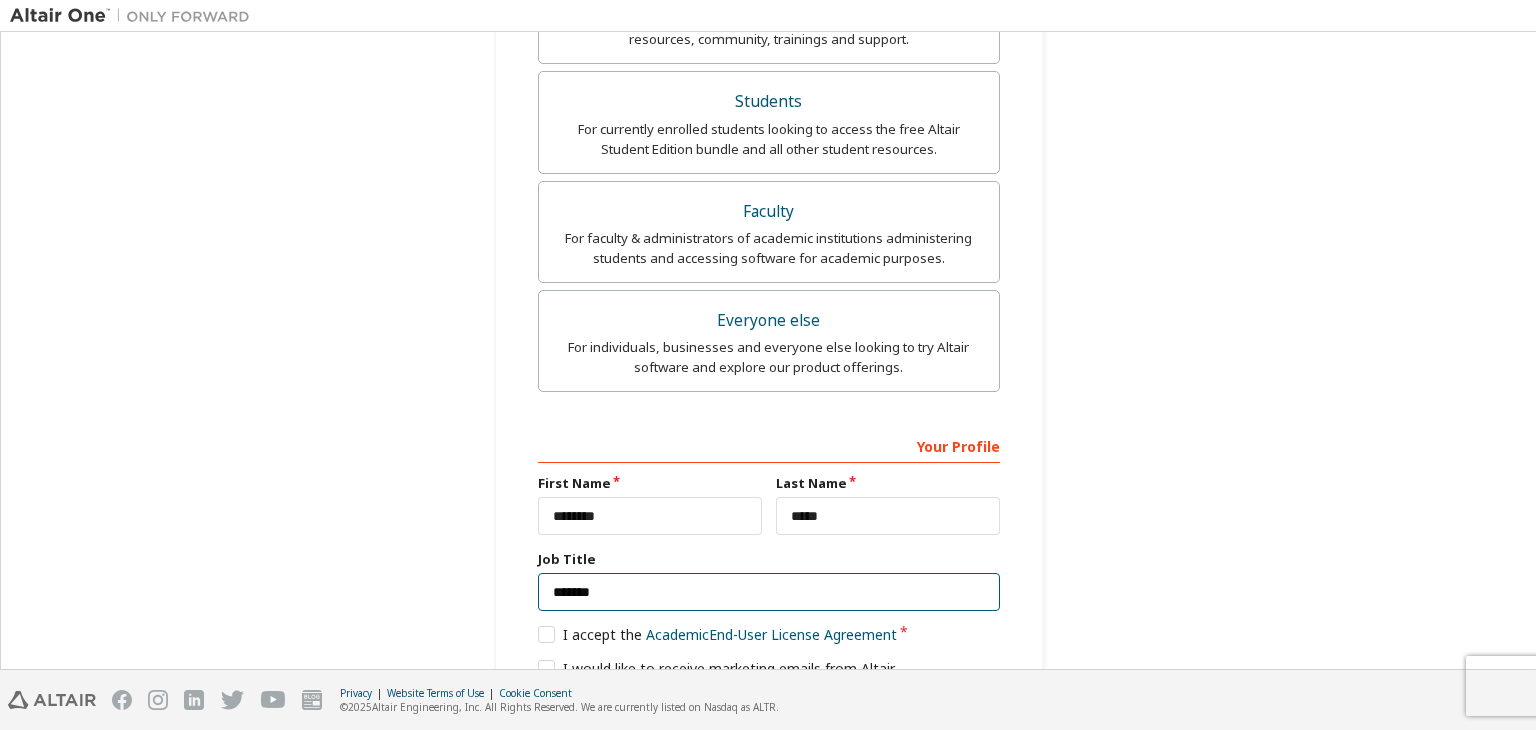 scroll, scrollTop: 668, scrollLeft: 0, axis: vertical 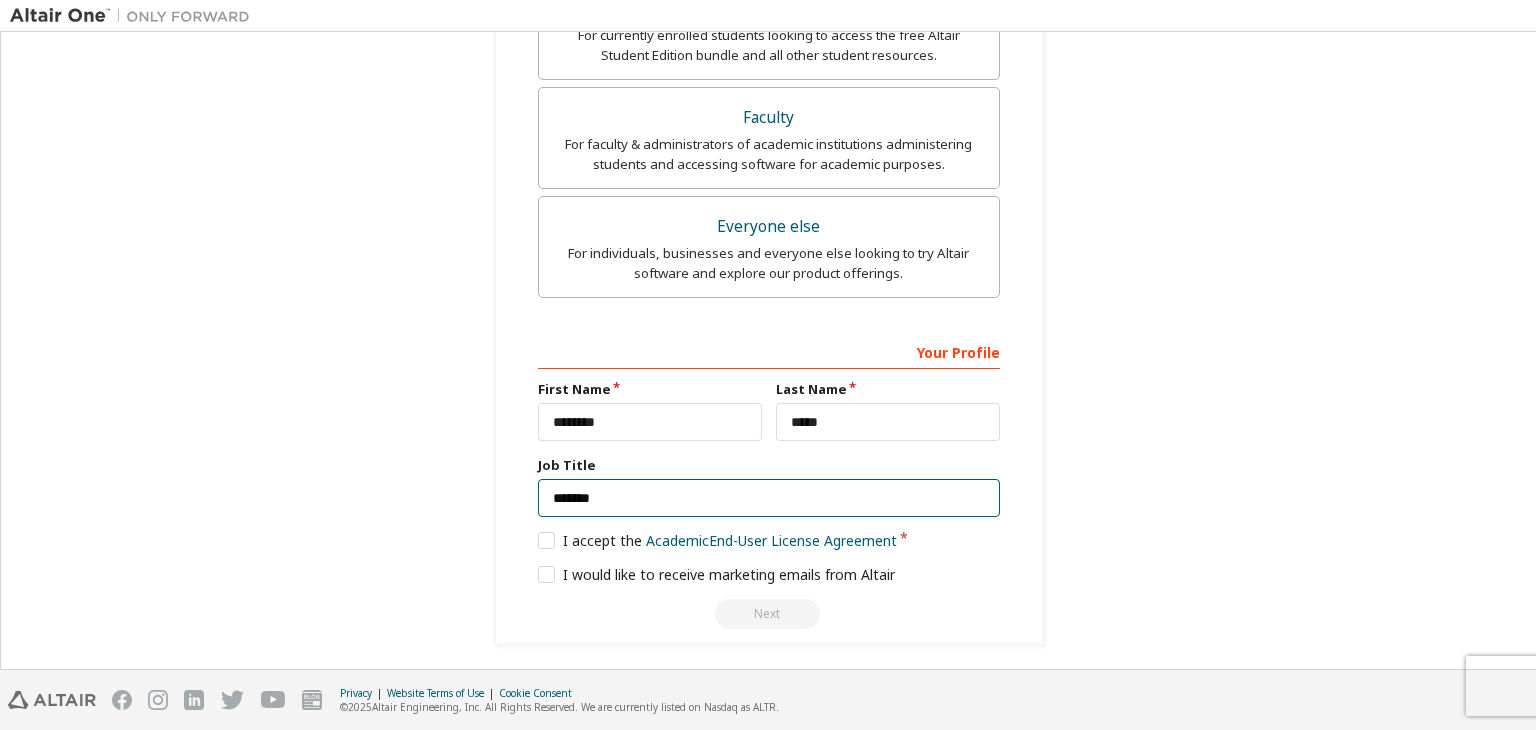type on "*******" 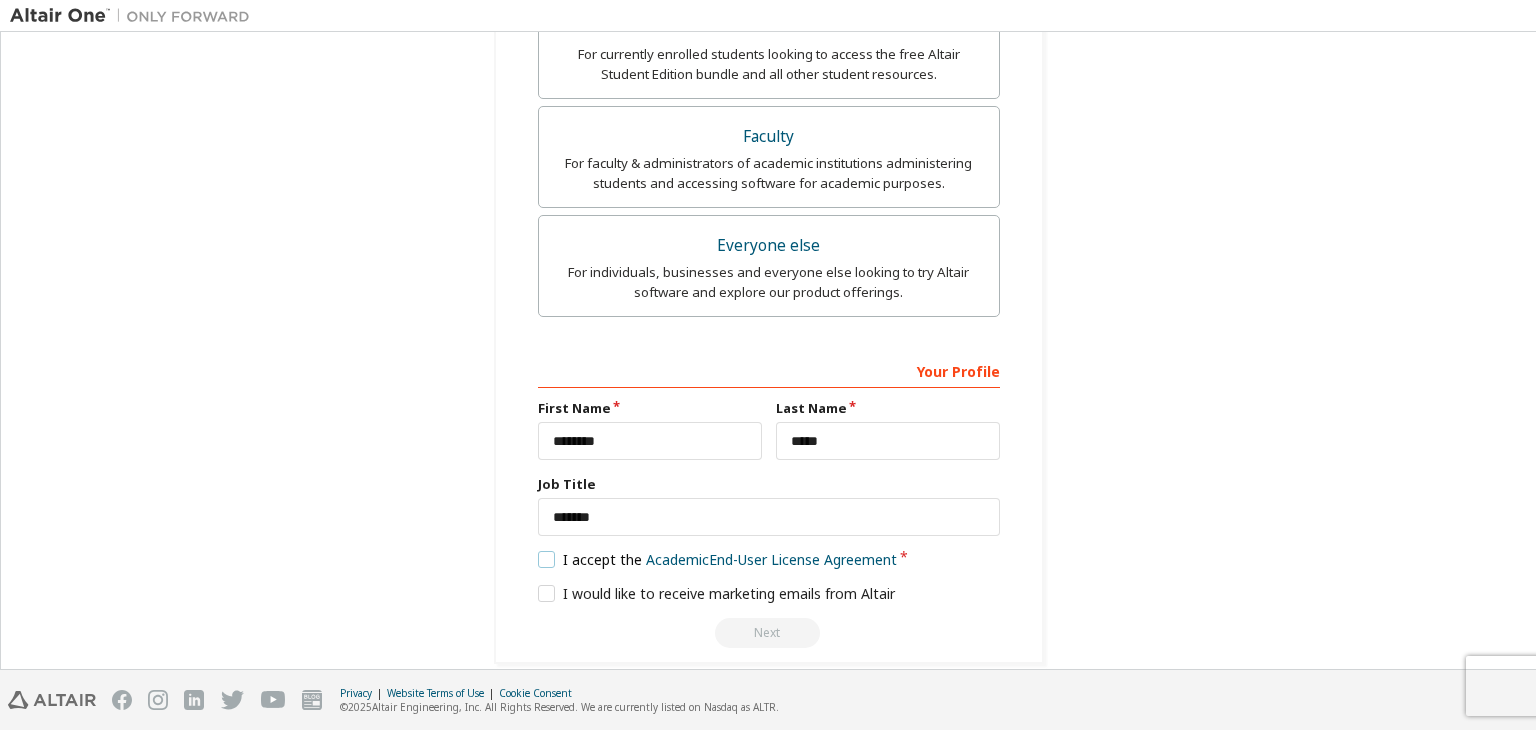 click on "I accept the   Academic   End-User License Agreement" at bounding box center [718, 559] 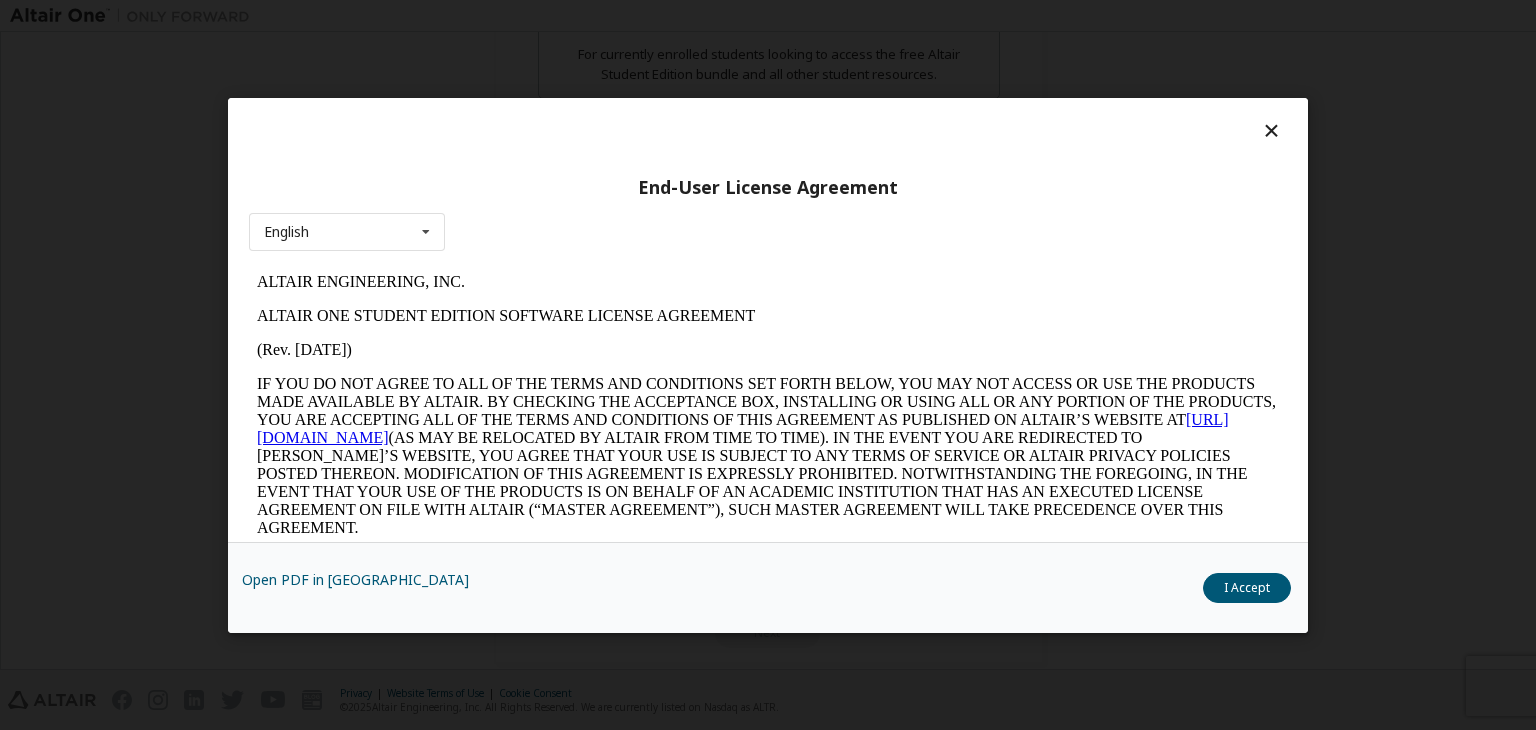 scroll, scrollTop: 0, scrollLeft: 0, axis: both 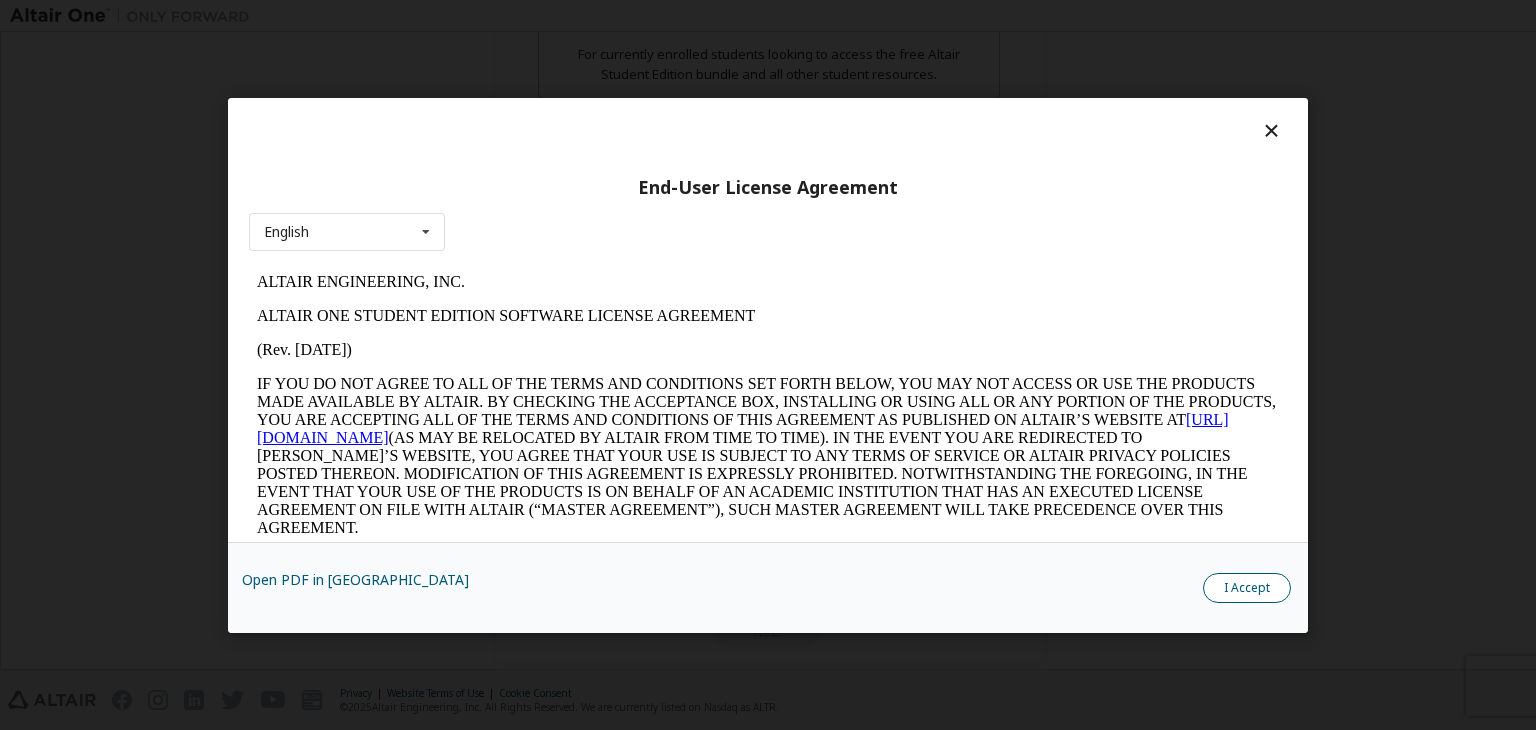 click on "I Accept" at bounding box center [1247, 588] 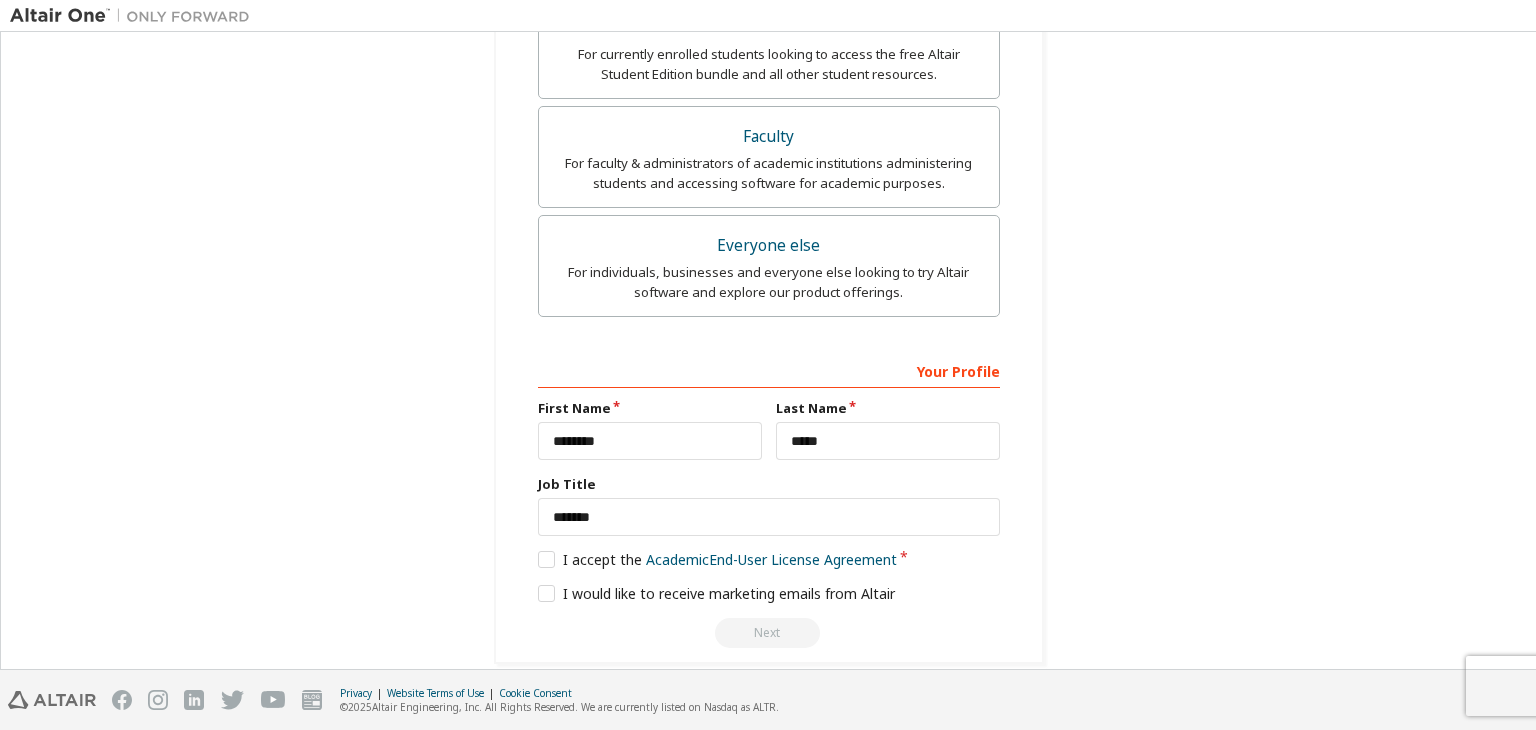 click on "Next" at bounding box center [769, 633] 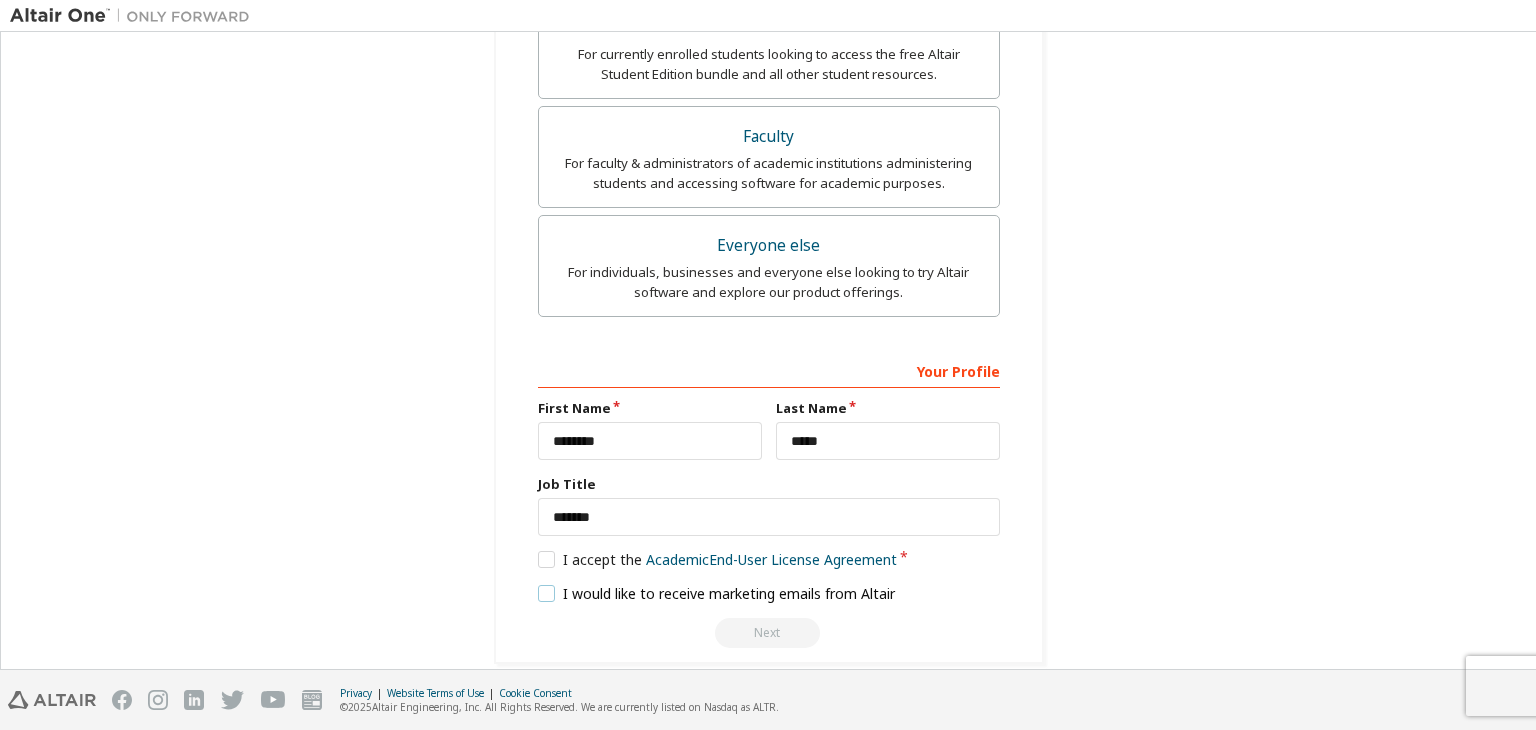 click on "I would like to receive marketing emails from Altair" at bounding box center (717, 593) 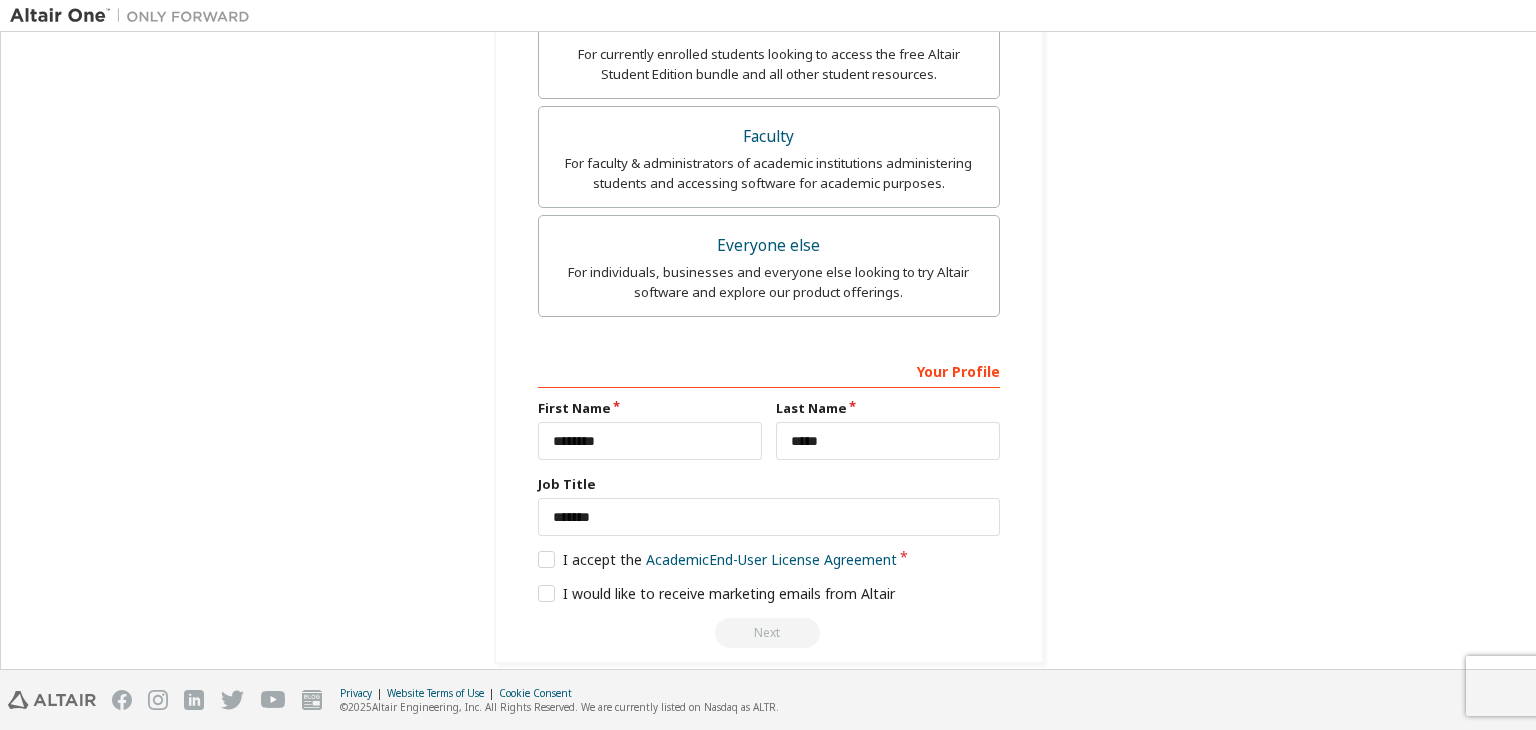 click on "Next" at bounding box center (769, 633) 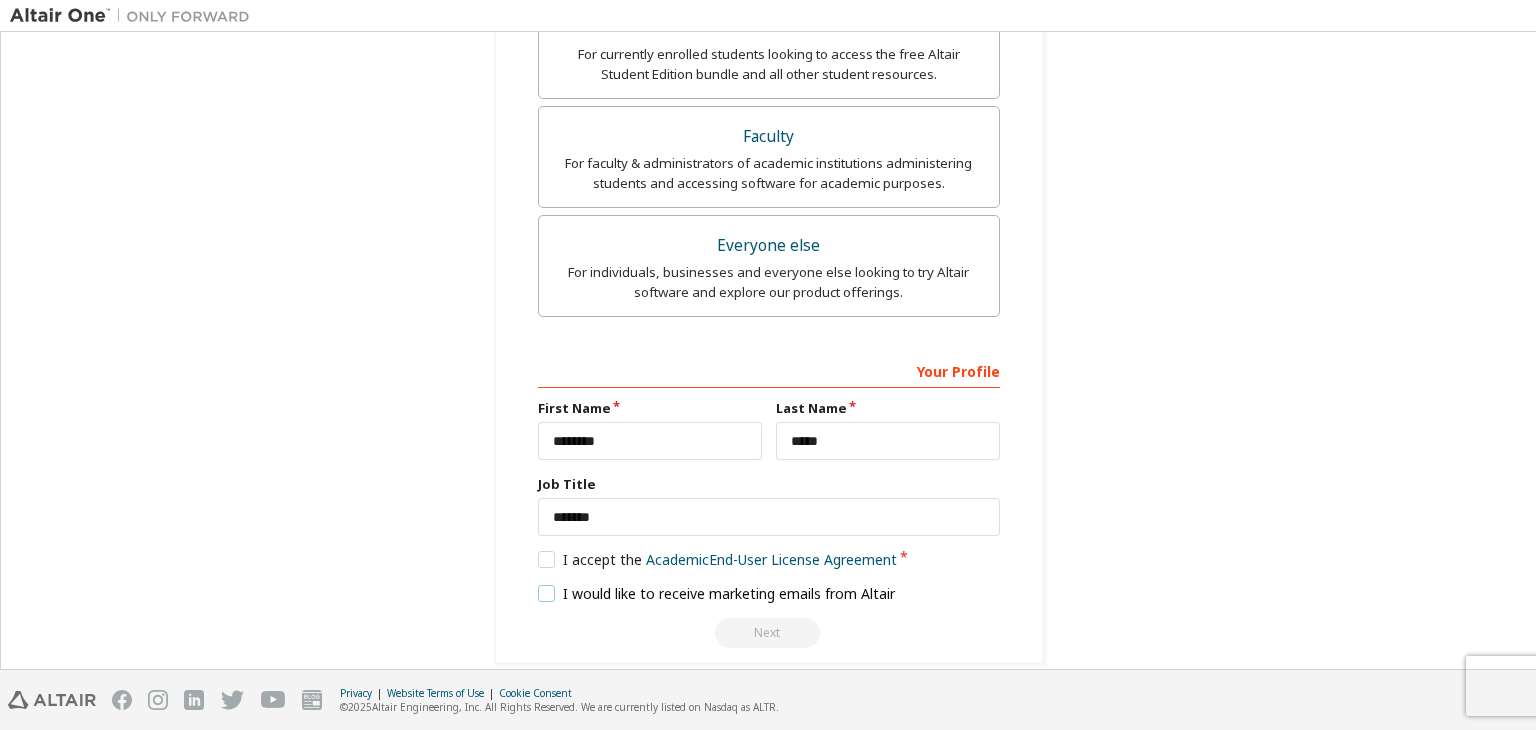 click on "I would like to receive marketing emails from Altair" at bounding box center (717, 593) 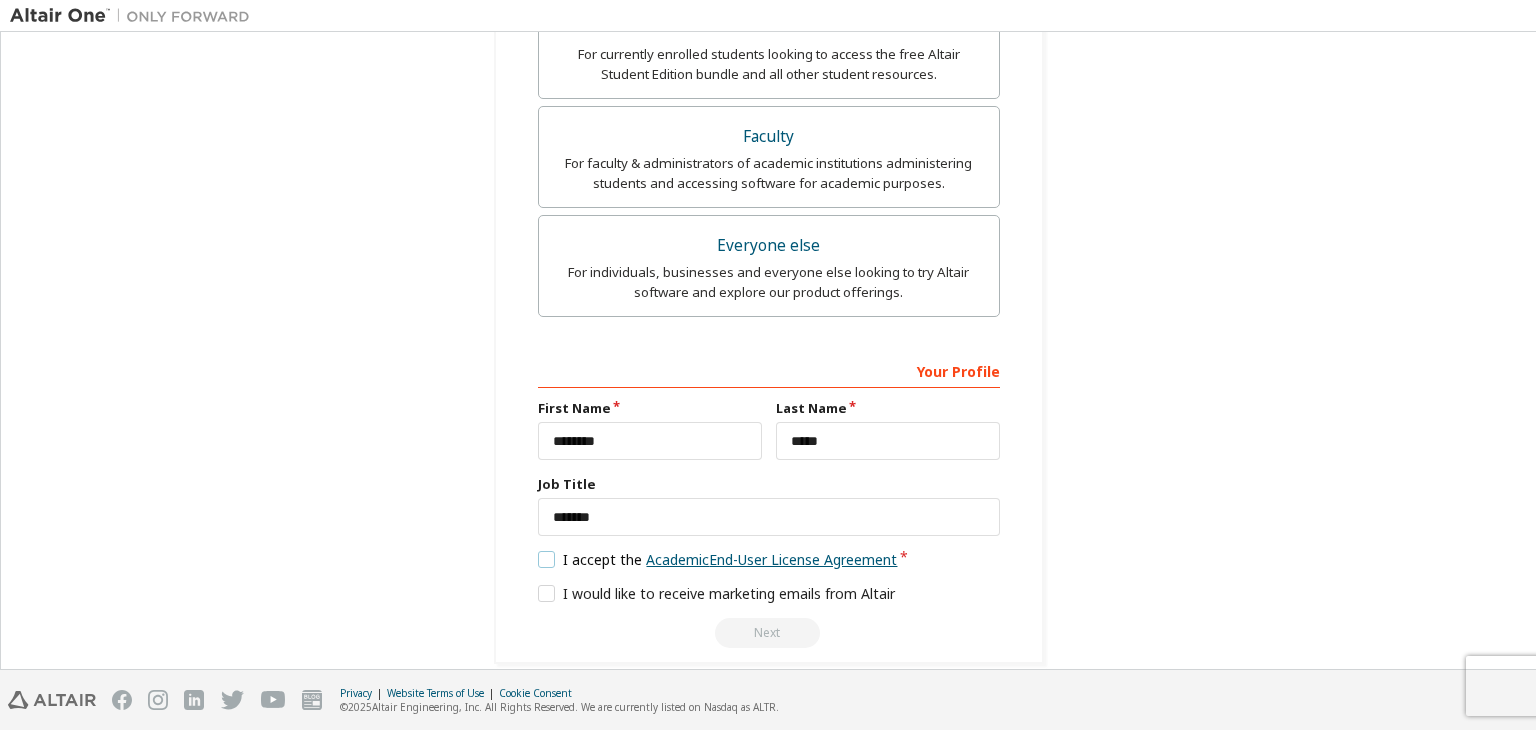 click on "Academic   End-User License Agreement" at bounding box center (771, 559) 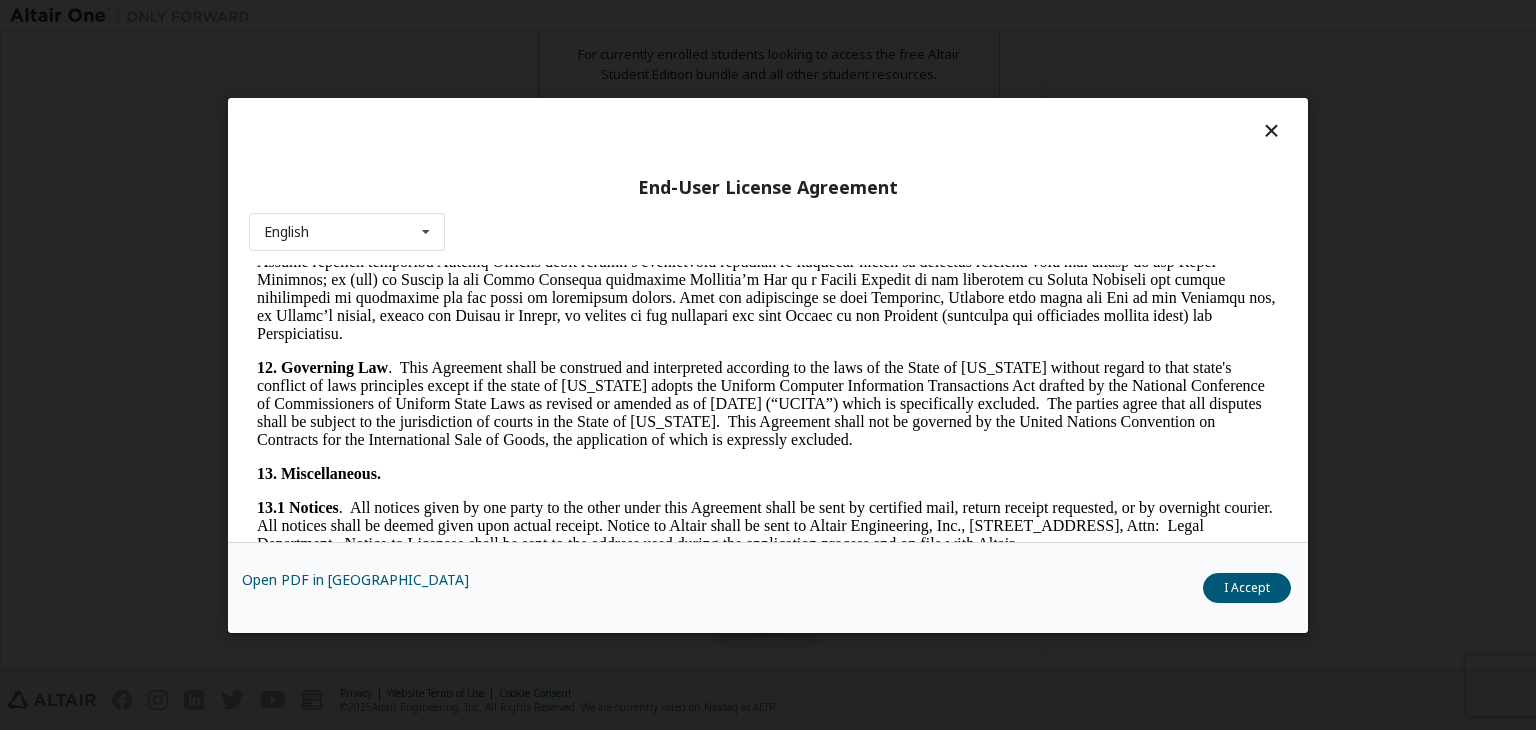 scroll, scrollTop: 3156, scrollLeft: 0, axis: vertical 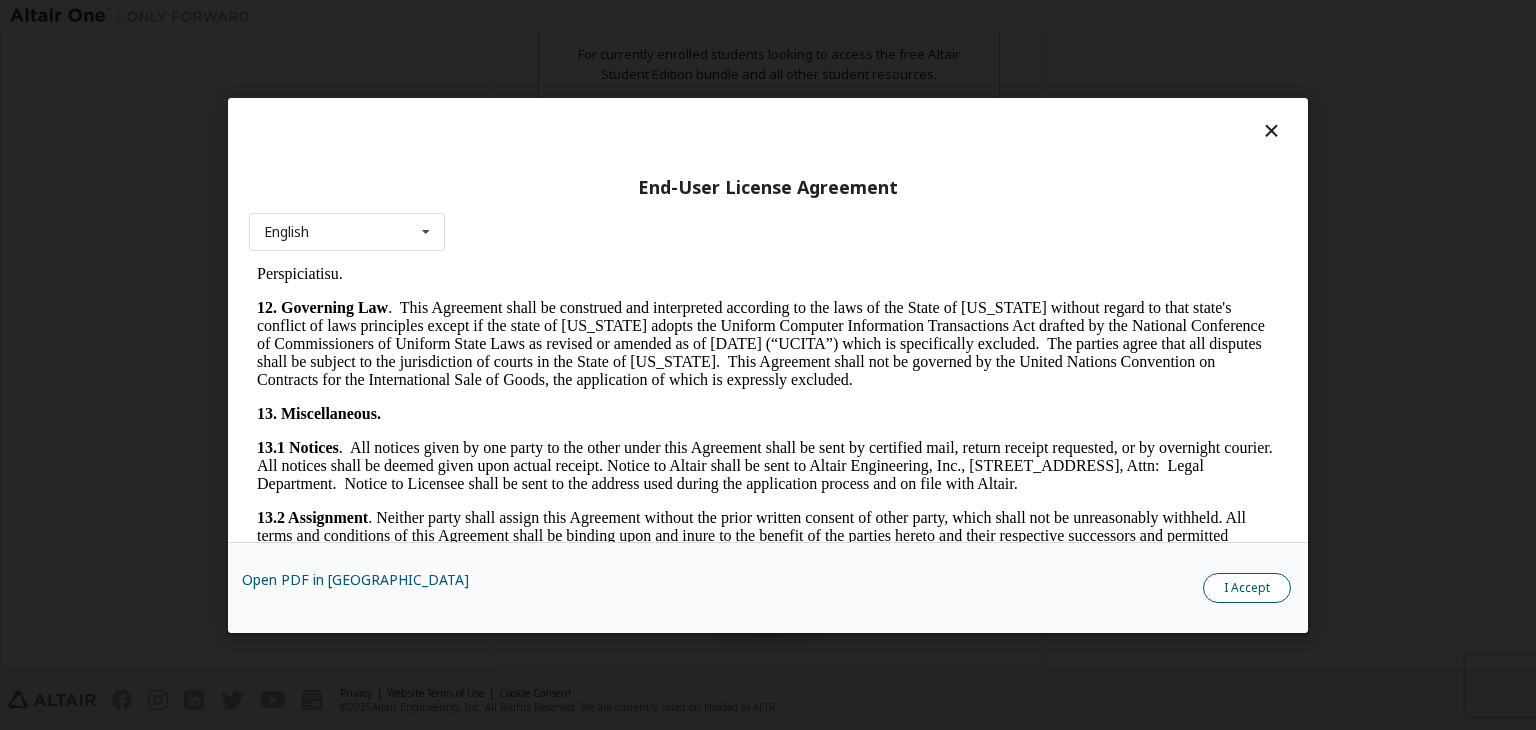 click on "I Accept" at bounding box center (1247, 588) 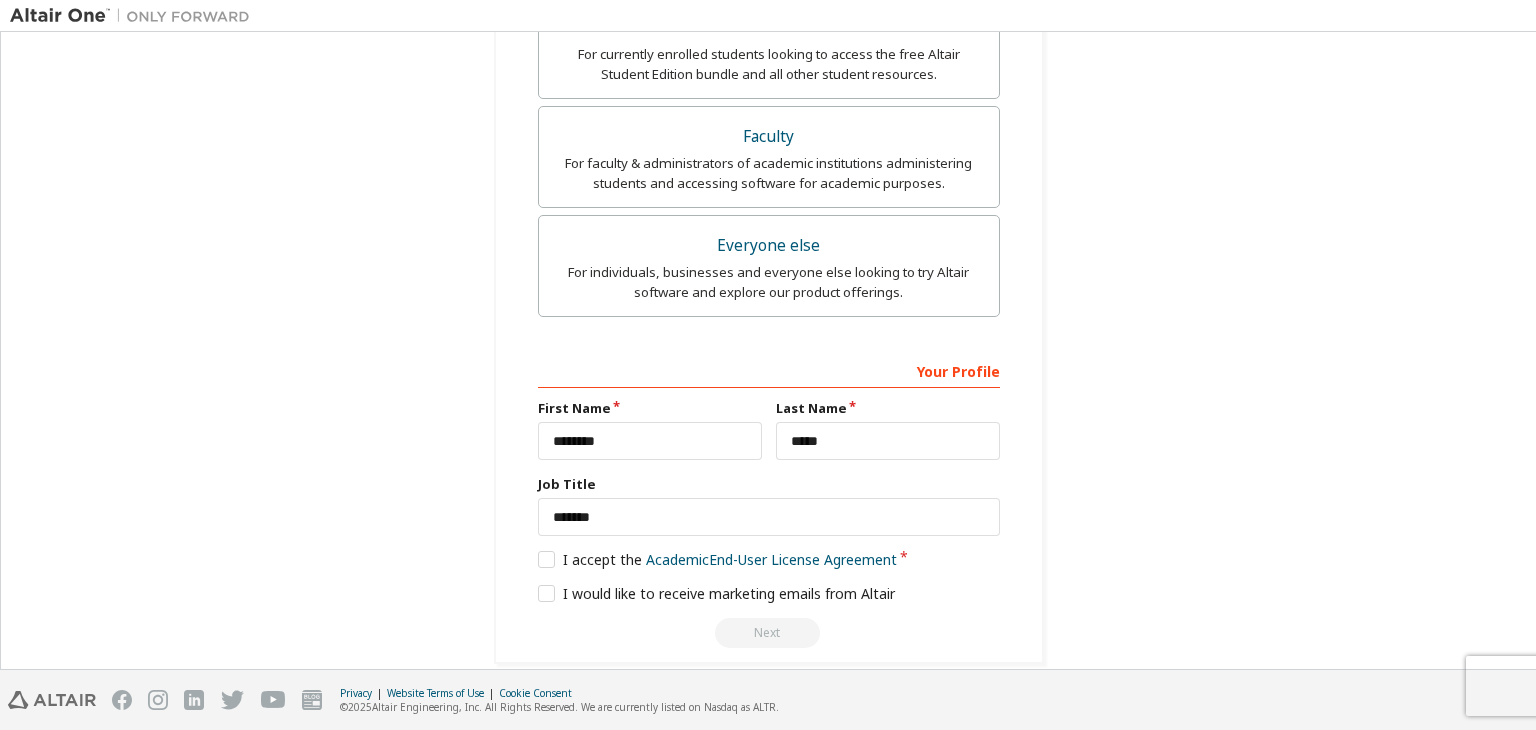 click on "Next" at bounding box center (769, 633) 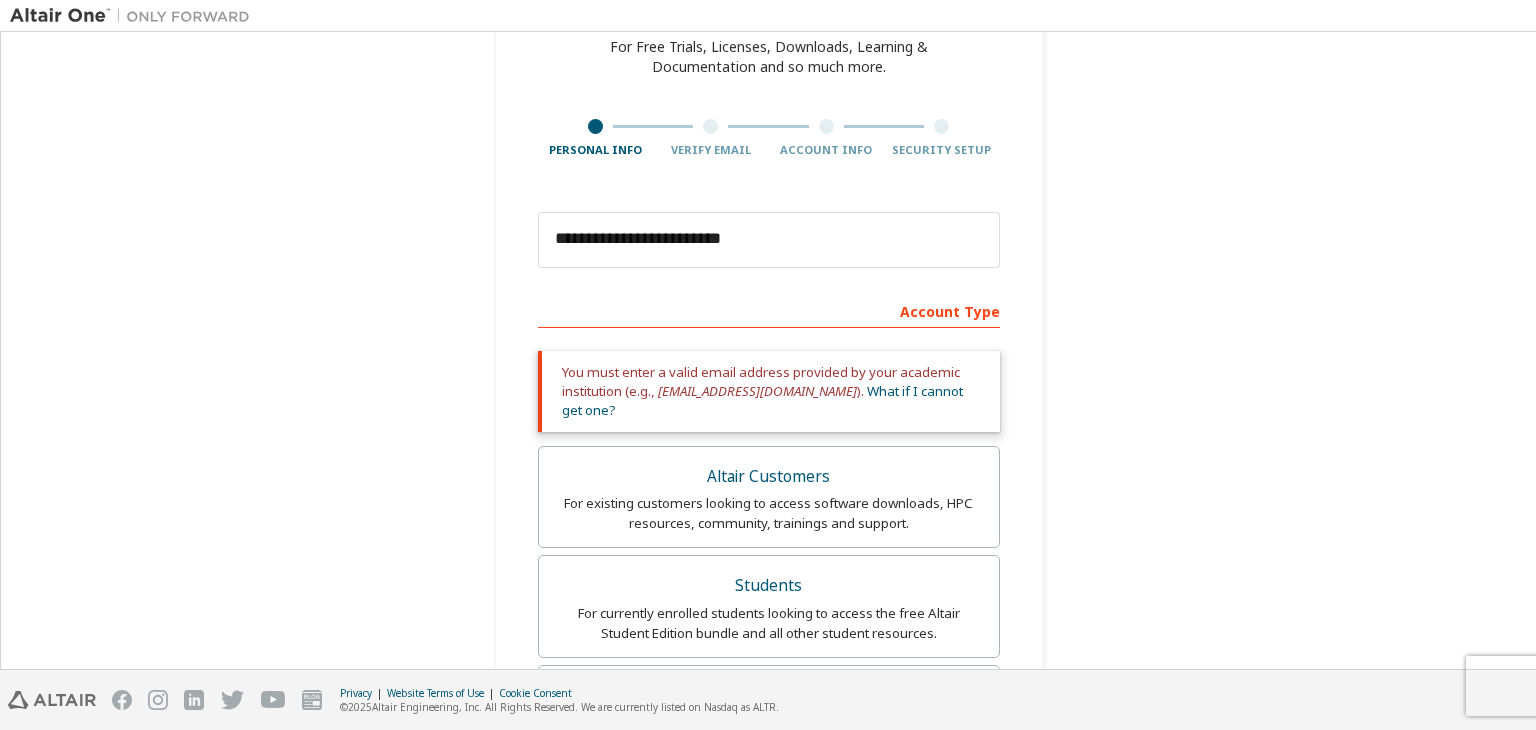 scroll, scrollTop: 108, scrollLeft: 0, axis: vertical 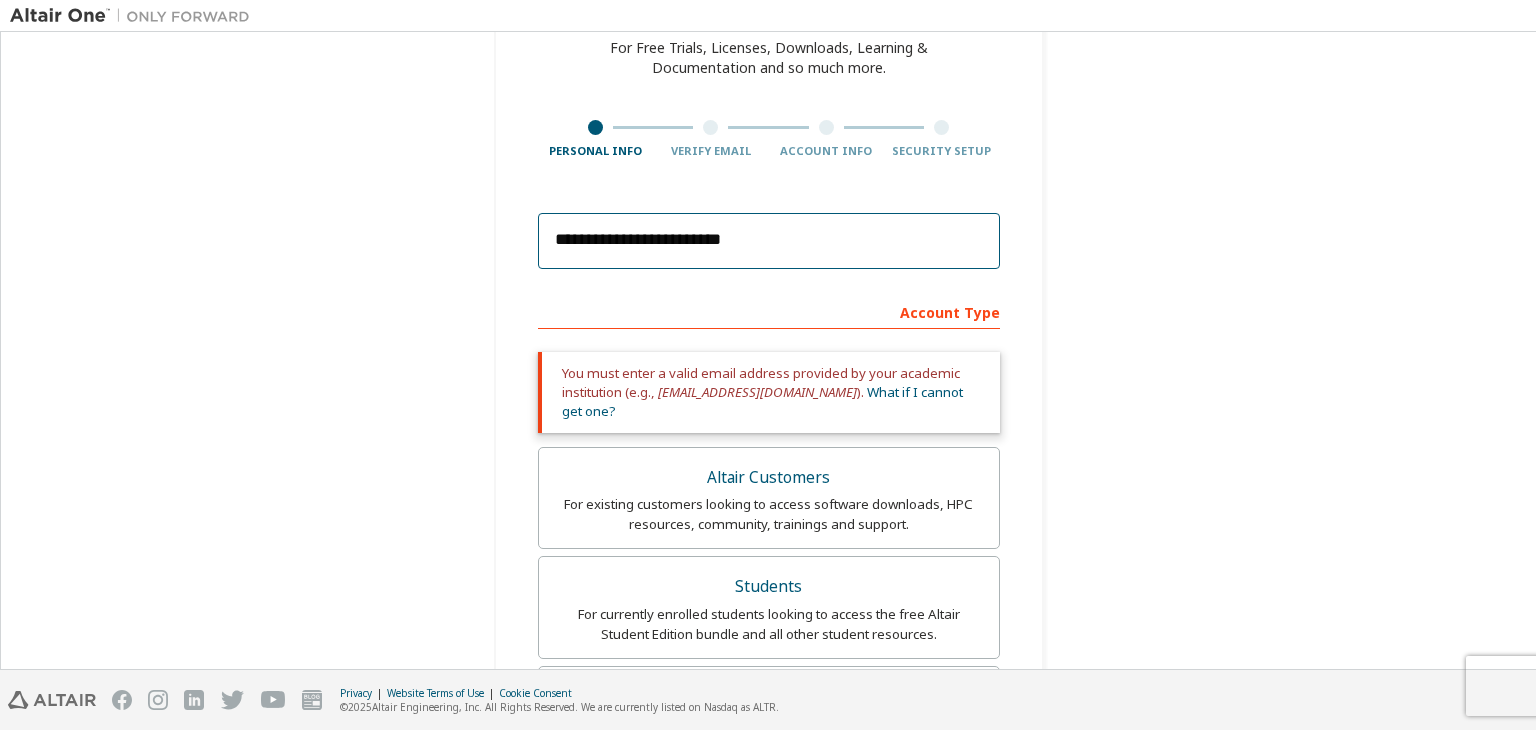 drag, startPoint x: 781, startPoint y: 232, endPoint x: 456, endPoint y: 224, distance: 325.09845 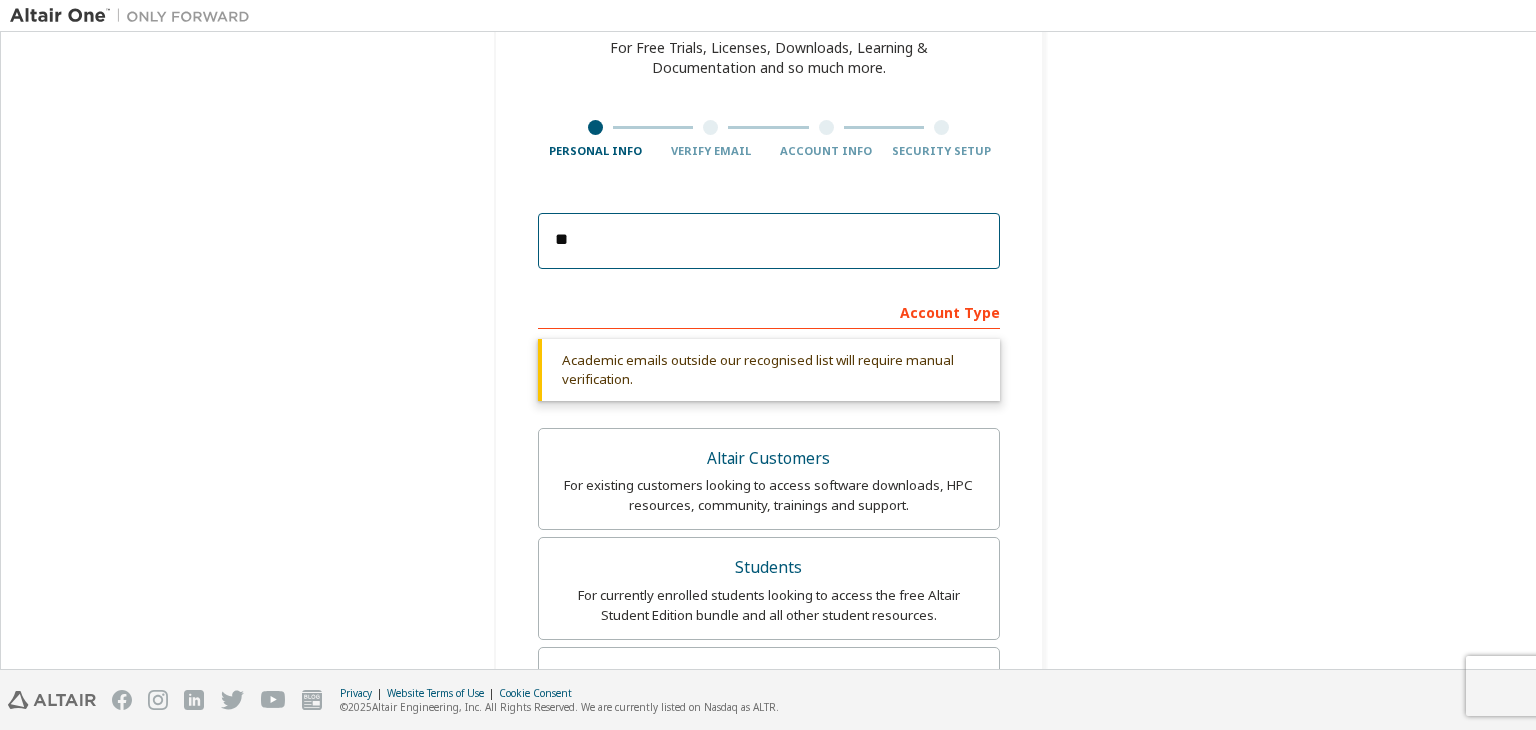 type on "**********" 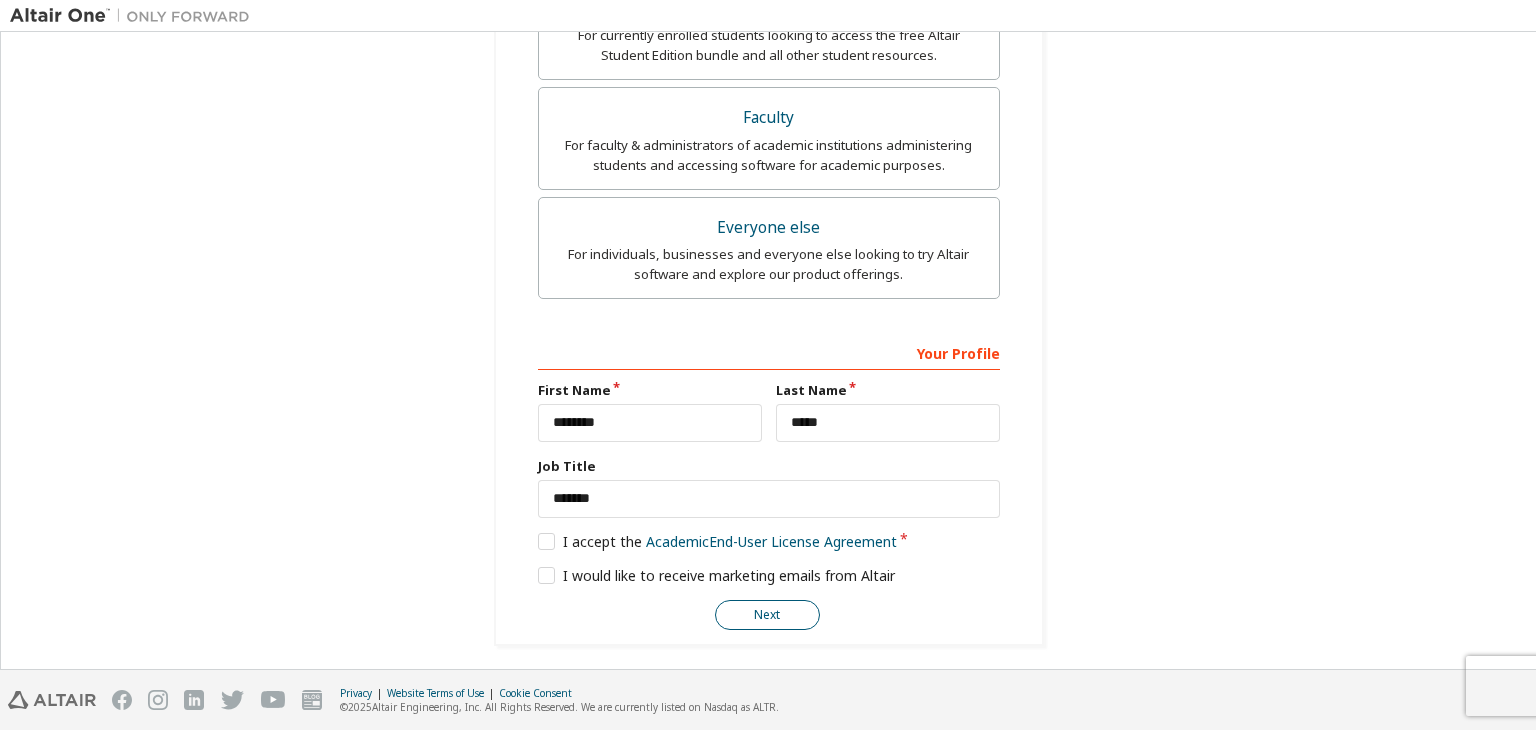 scroll, scrollTop: 592, scrollLeft: 0, axis: vertical 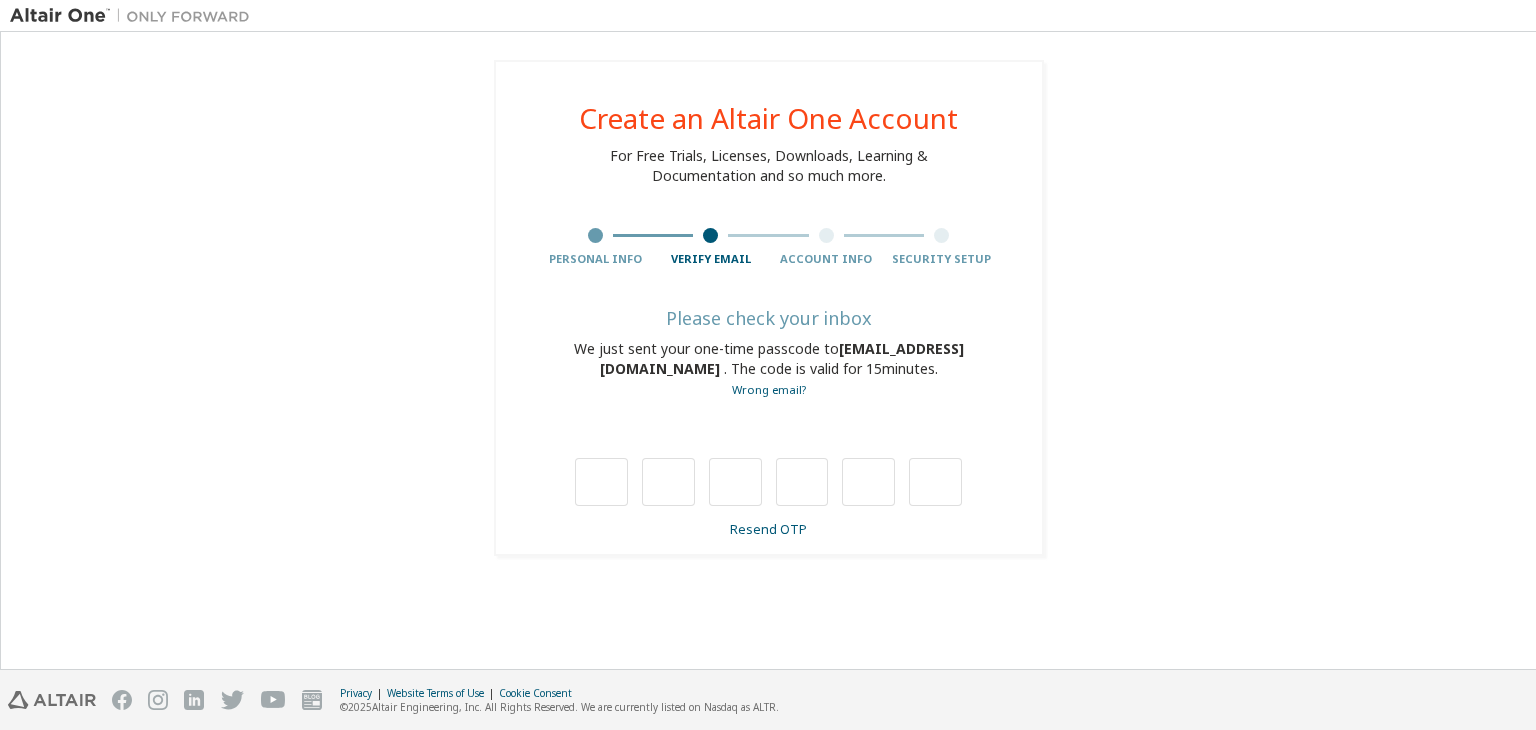 type on "*" 